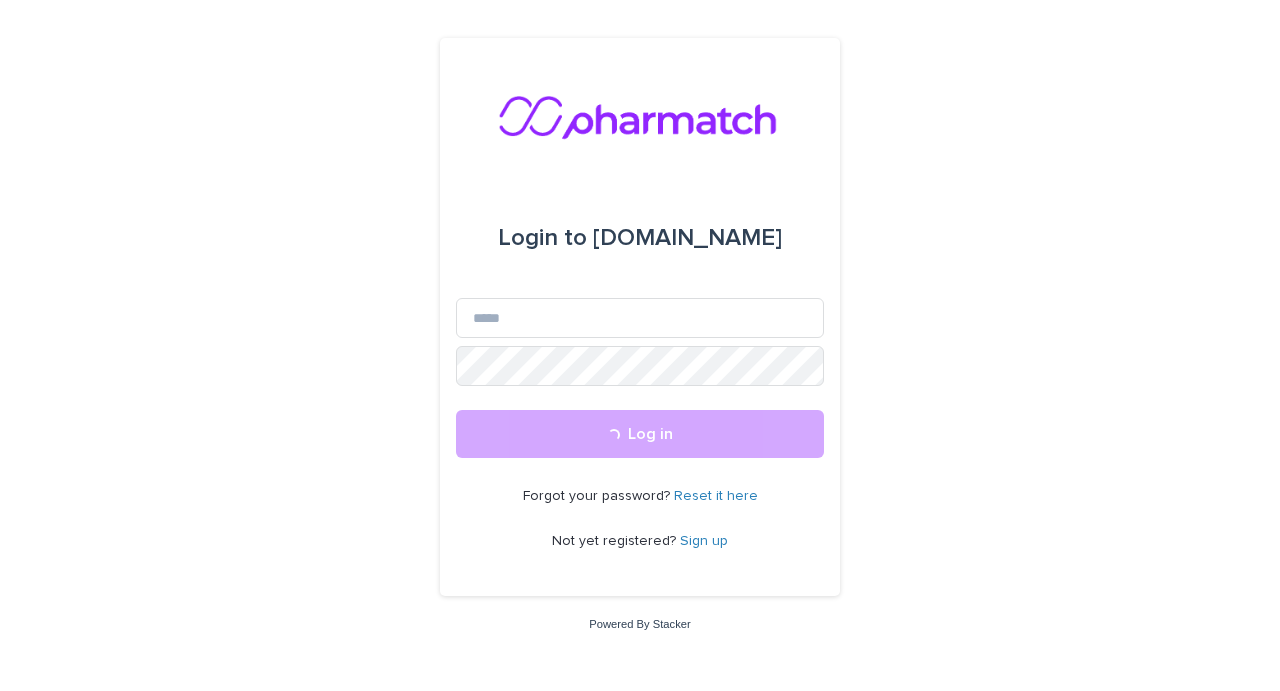 scroll, scrollTop: 0, scrollLeft: 0, axis: both 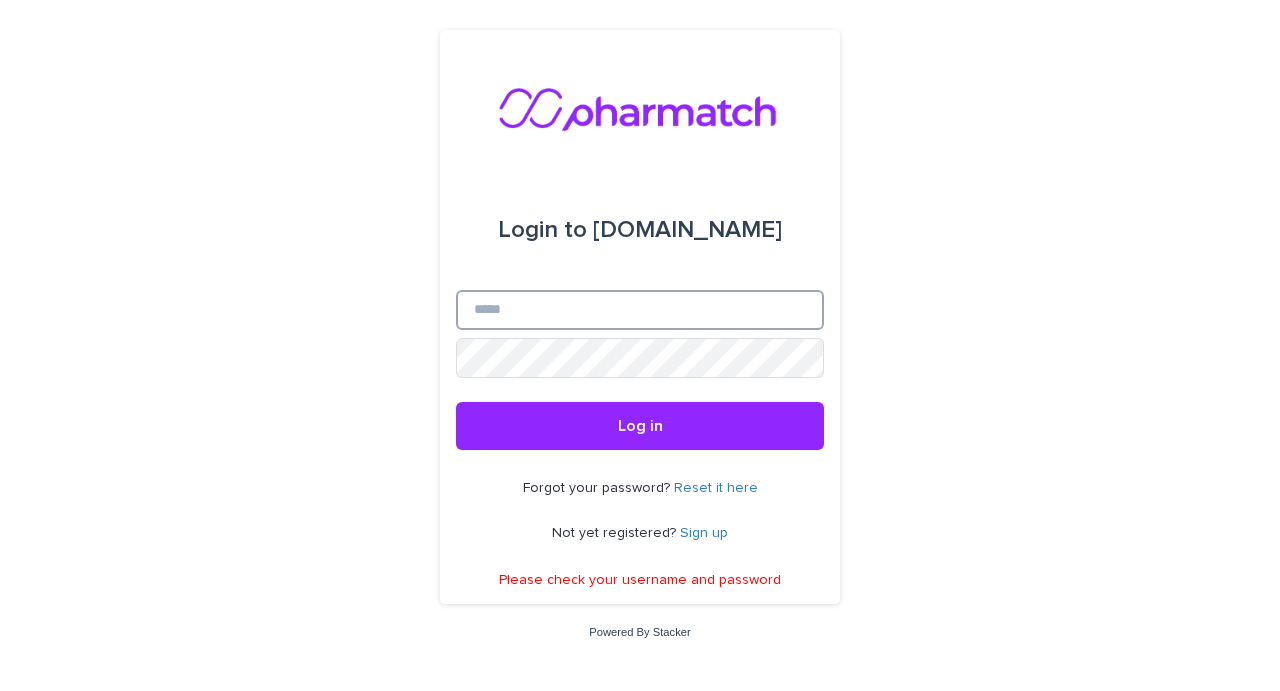 click on "Email" at bounding box center (640, 310) 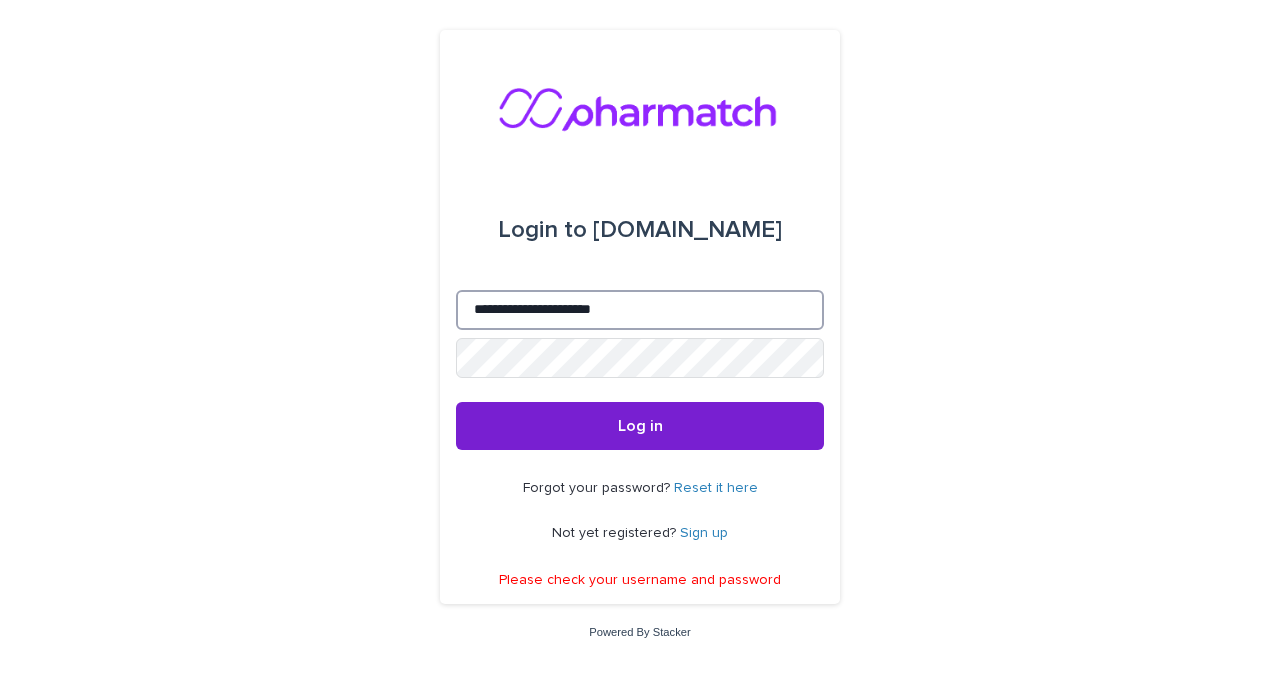 type on "**********" 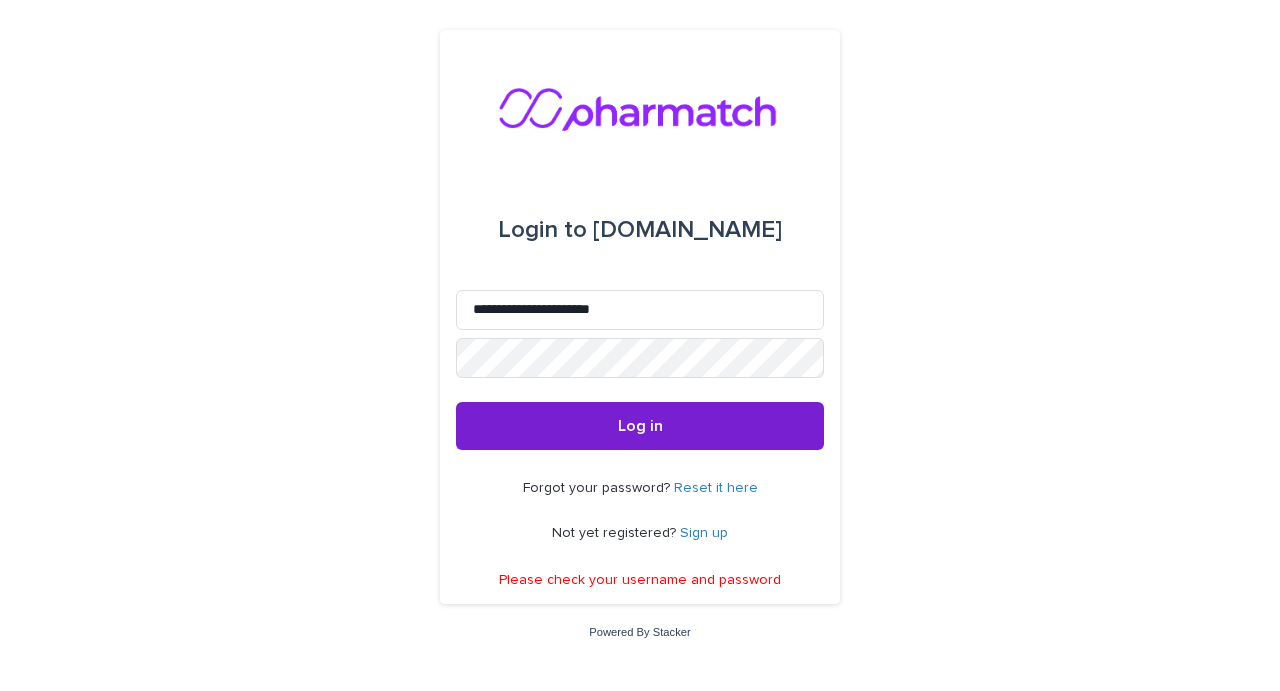 click on "Log in" at bounding box center (640, 426) 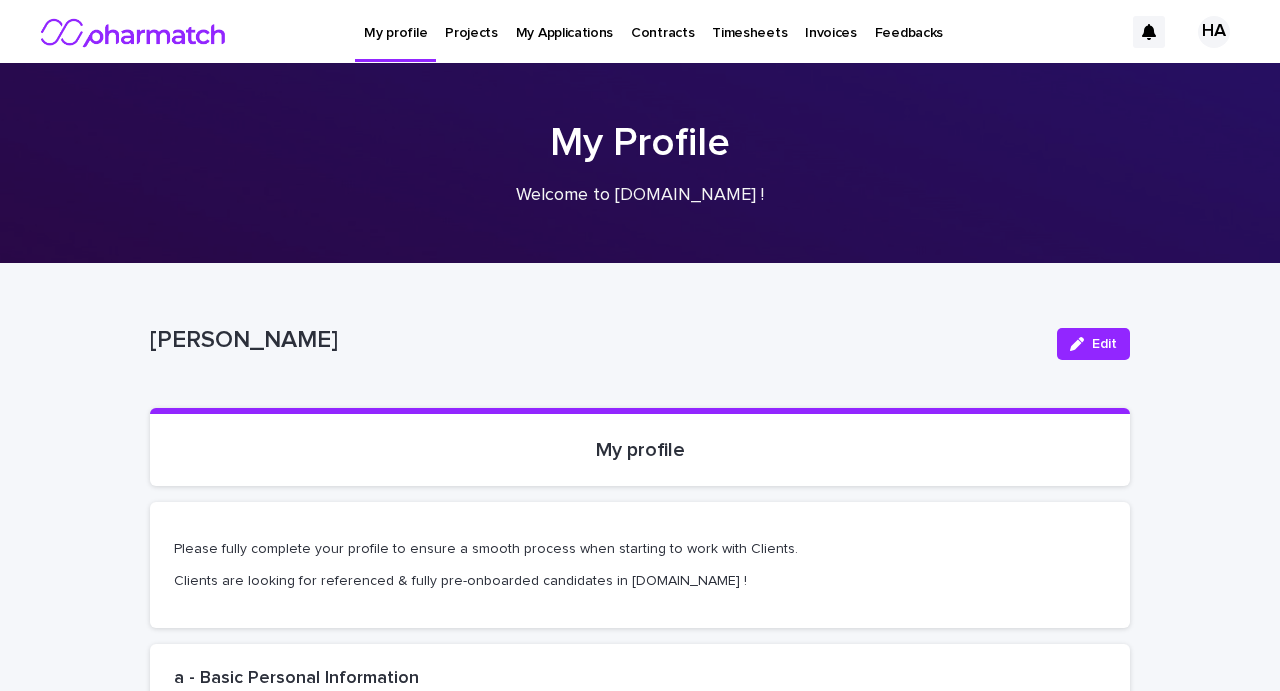 scroll, scrollTop: 0, scrollLeft: 0, axis: both 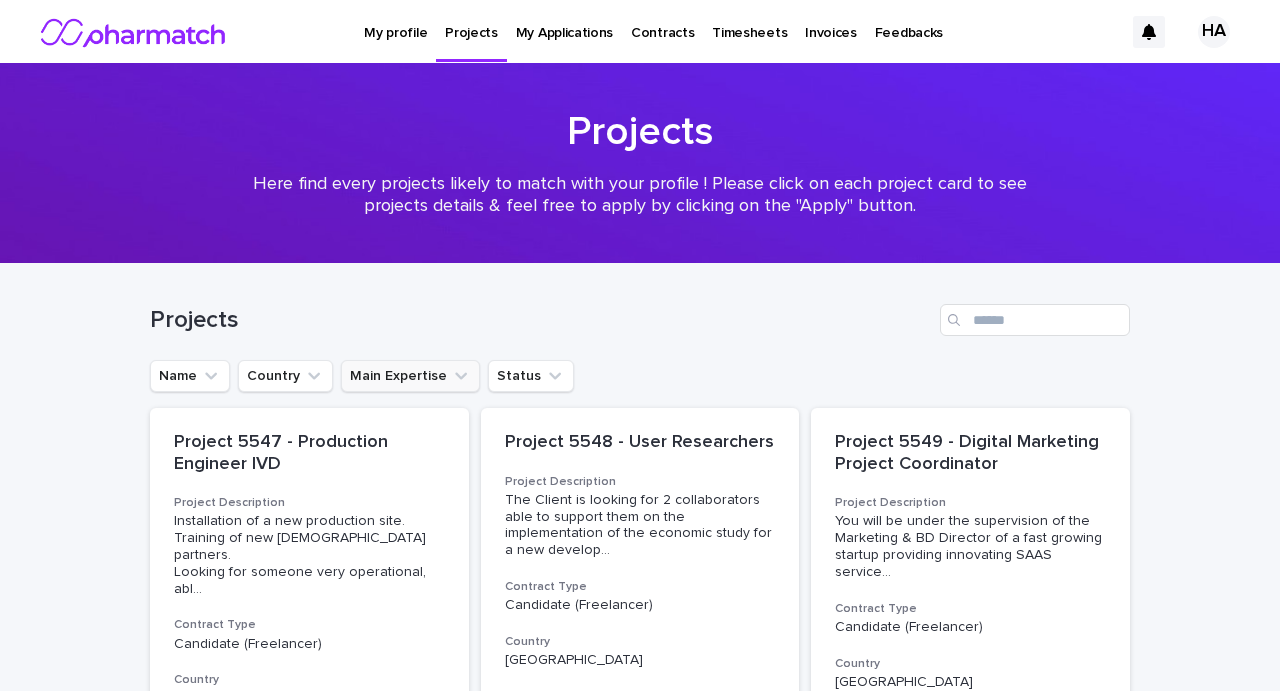 click 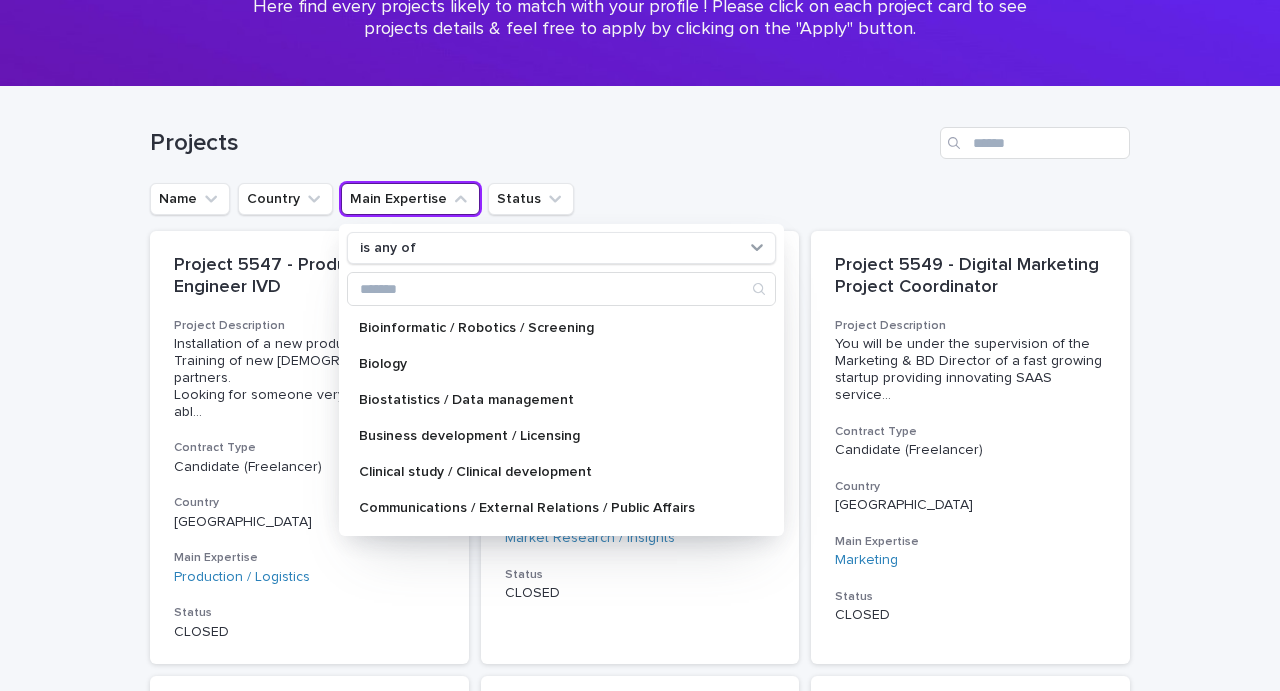 scroll, scrollTop: 176, scrollLeft: 0, axis: vertical 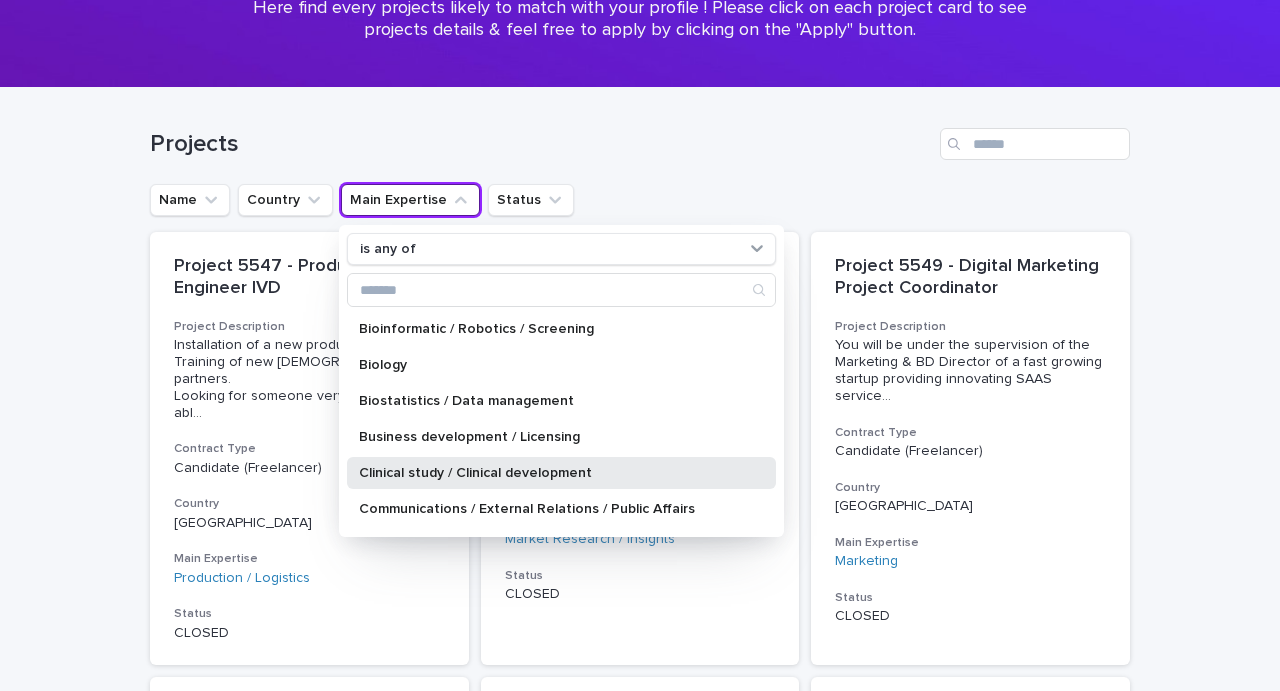 click on "Clinical study / Clinical development" at bounding box center [561, 473] 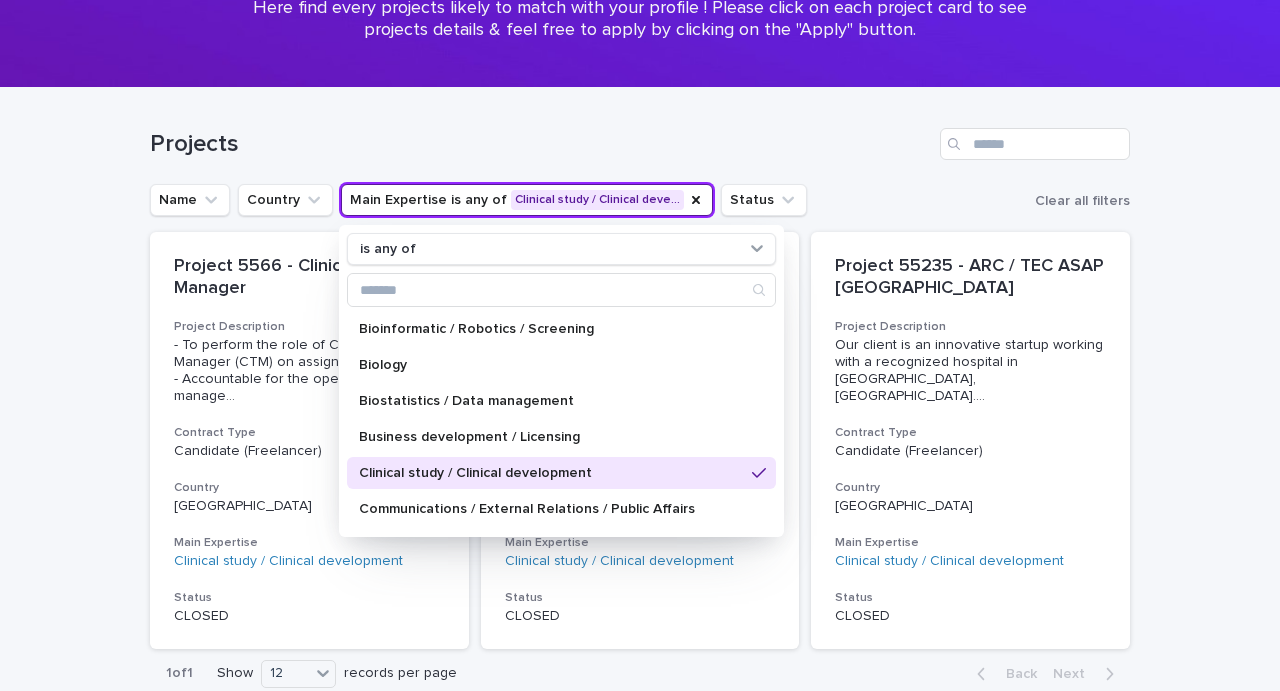 click on "Loading... Saving… Loading... Saving… Projects Name Country Main Expertise is any of Clinical study / Clinical deve… is any of Bioinformatic / Robotics / Screening Biology Biostatistics / Data management Business development / Licensing Clinical study / Clinical development Communications / External Relations / Public Affairs Digital / IT / UX & UI Design Epidemiology Finance General / Executive management Health Economics & Outcomes Research Human Ressource IA / BigData / Data Science / Machine Learning / Blockchain Lean Management Legal Market Access Market Research / Insights Marketing Medical Advisors / Clinicians Medical Affairs Medical Writing / Scientific communications Other Support Functions Others Patient Affairs Pharmaceutical Product Development Pharmacovigilance Pre-Clinical Research Pricing Procurement Production / Logistics Quality Real-World Evidence Regulatory Affairs Sales / Commercial / BU / Medical visits / Promotion Secretariat / Administrative Assistance Start-Up and Innovation ..." at bounding box center [640, 443] 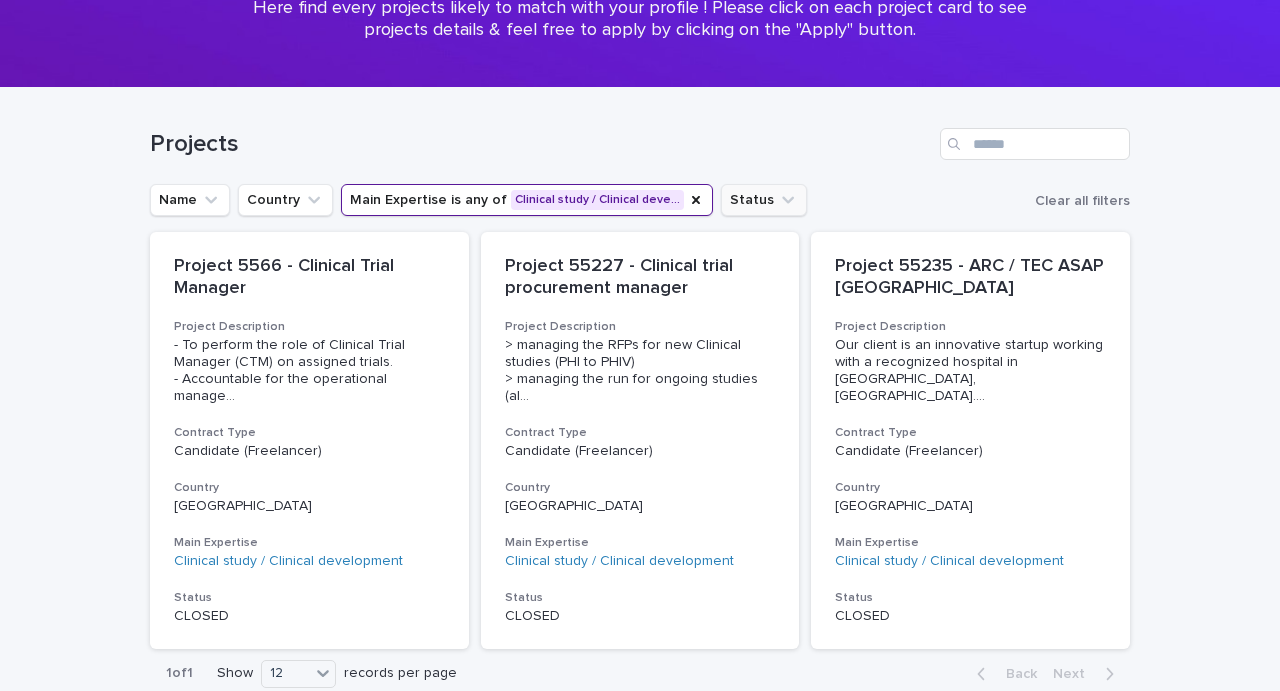 click 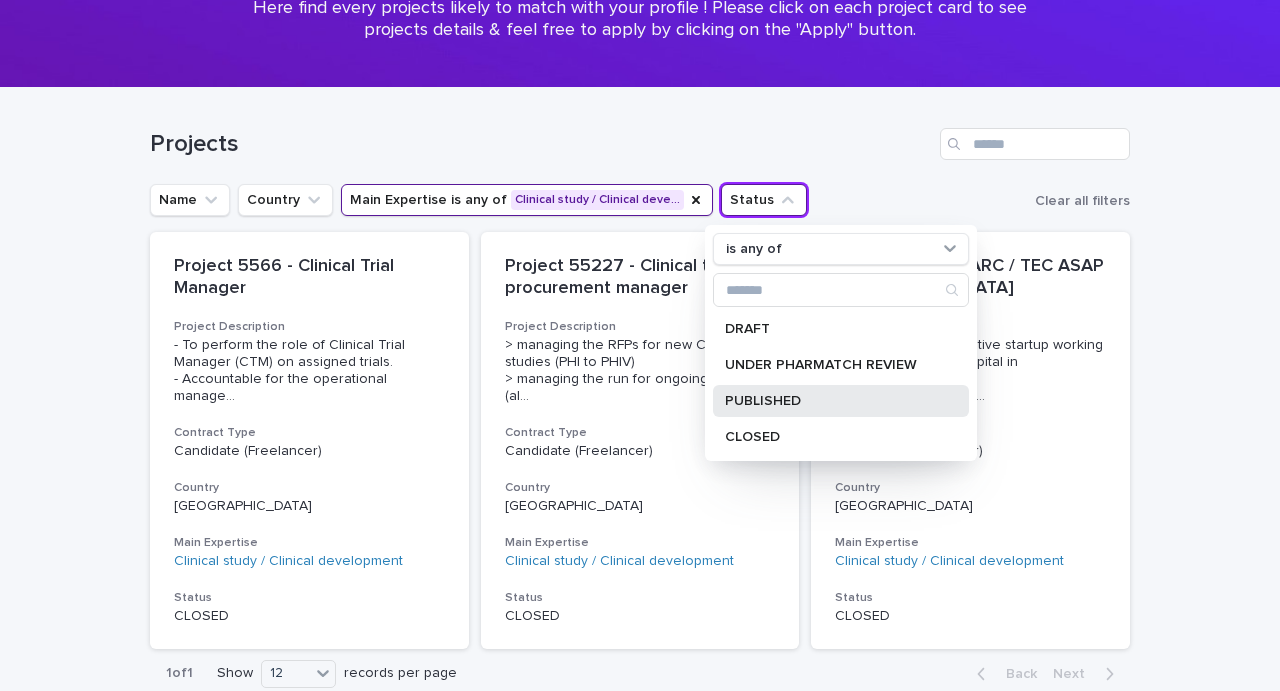 click on "PUBLISHED" at bounding box center [831, 401] 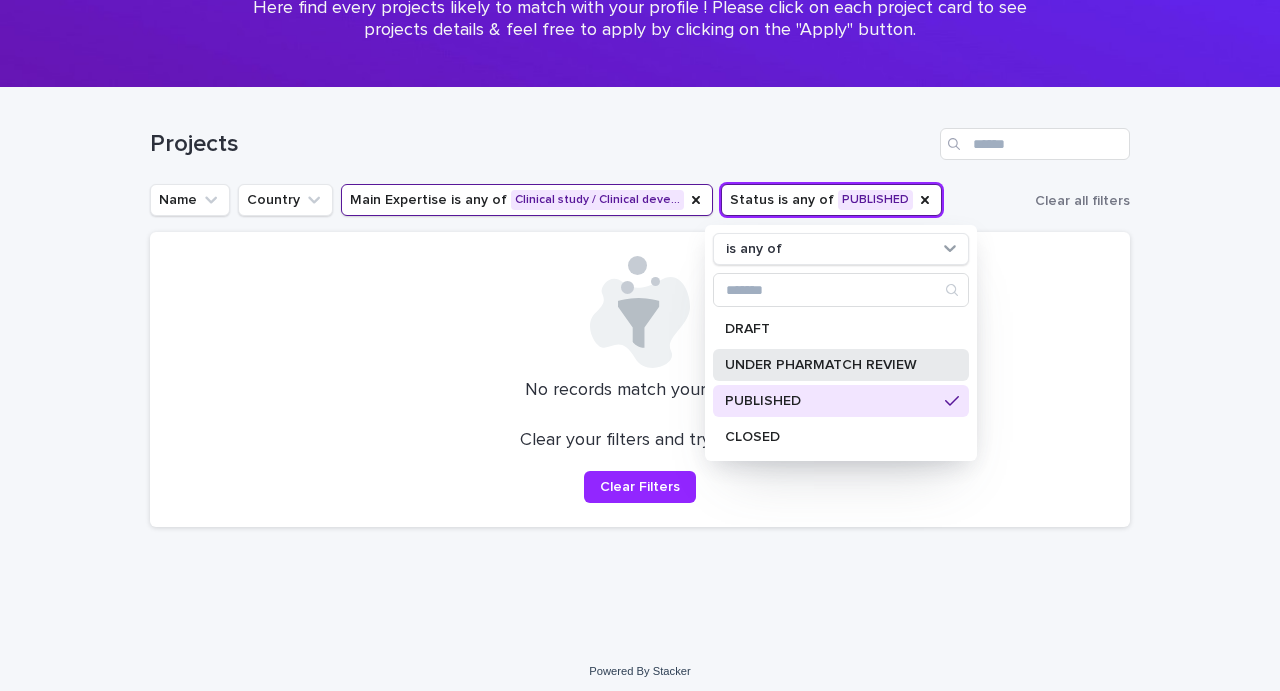 click on "UNDER PHARMATCH REVIEW" at bounding box center (831, 365) 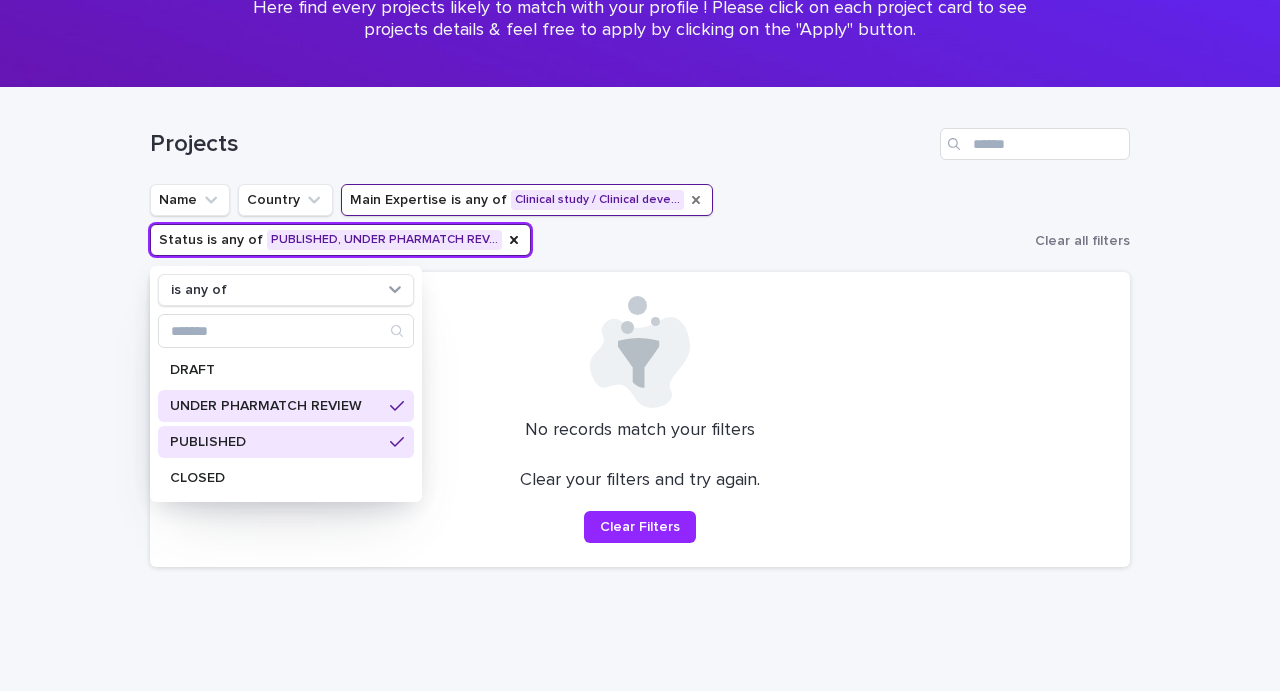 click 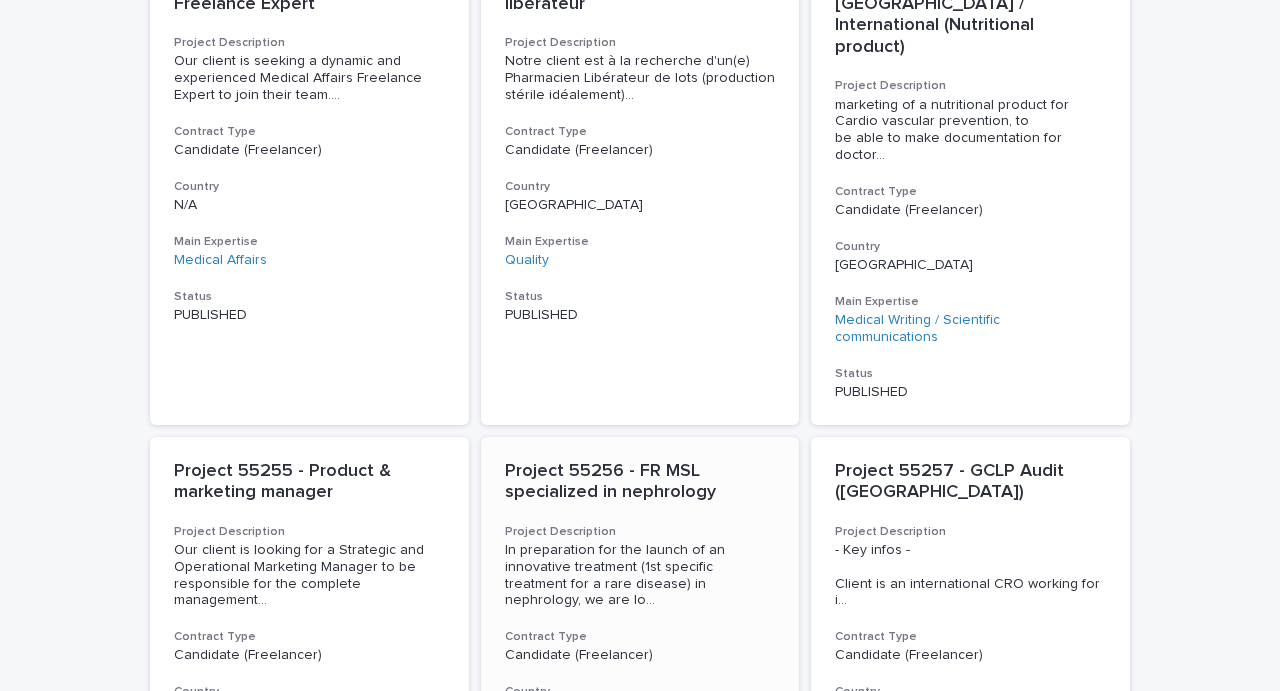 scroll, scrollTop: 0, scrollLeft: 0, axis: both 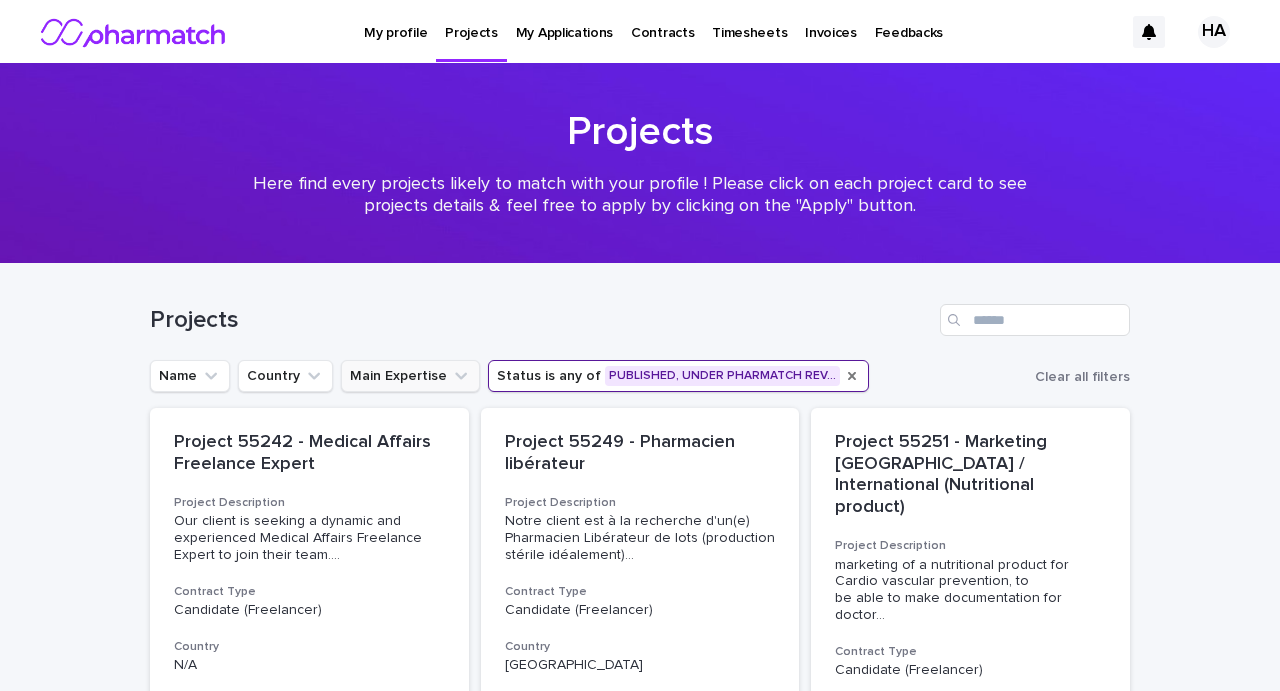 click 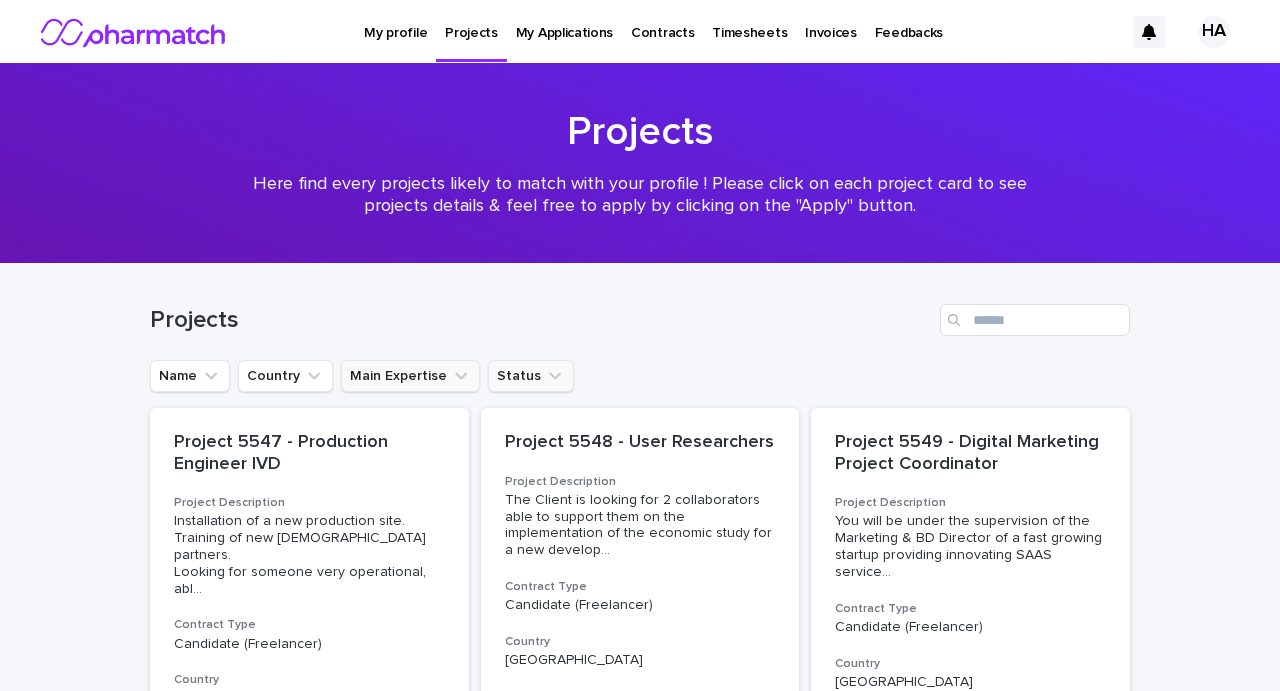 click 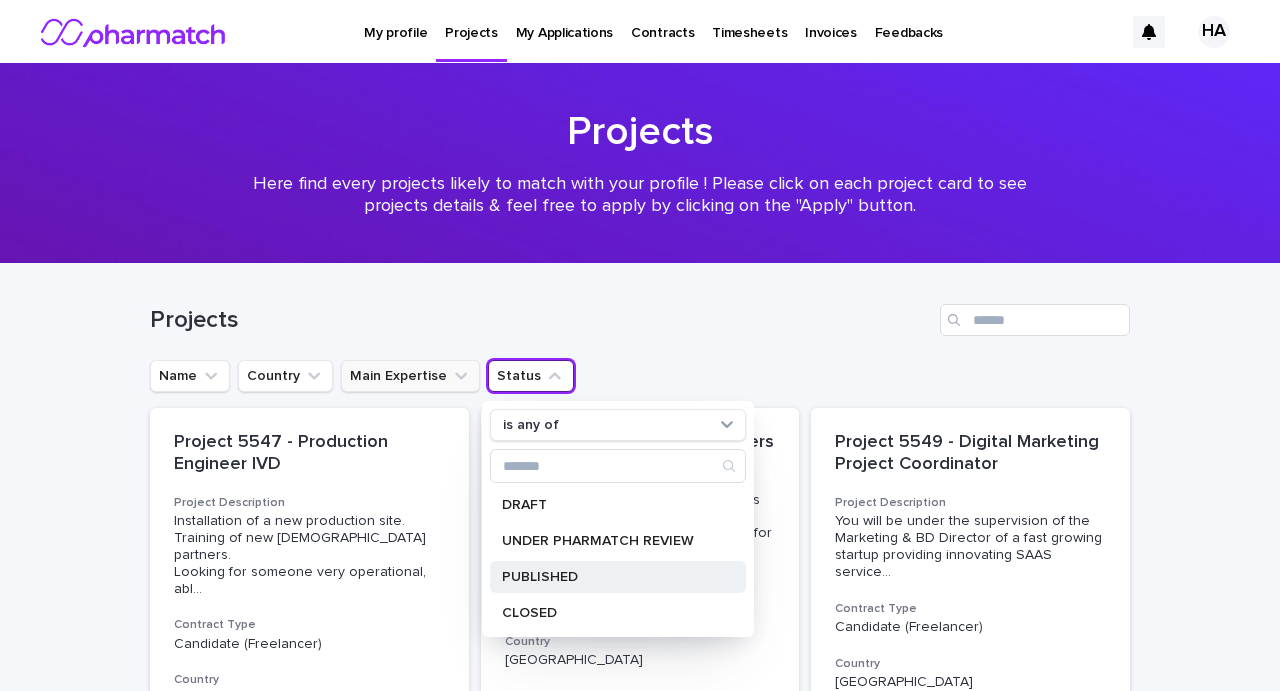 click on "PUBLISHED" at bounding box center (618, 577) 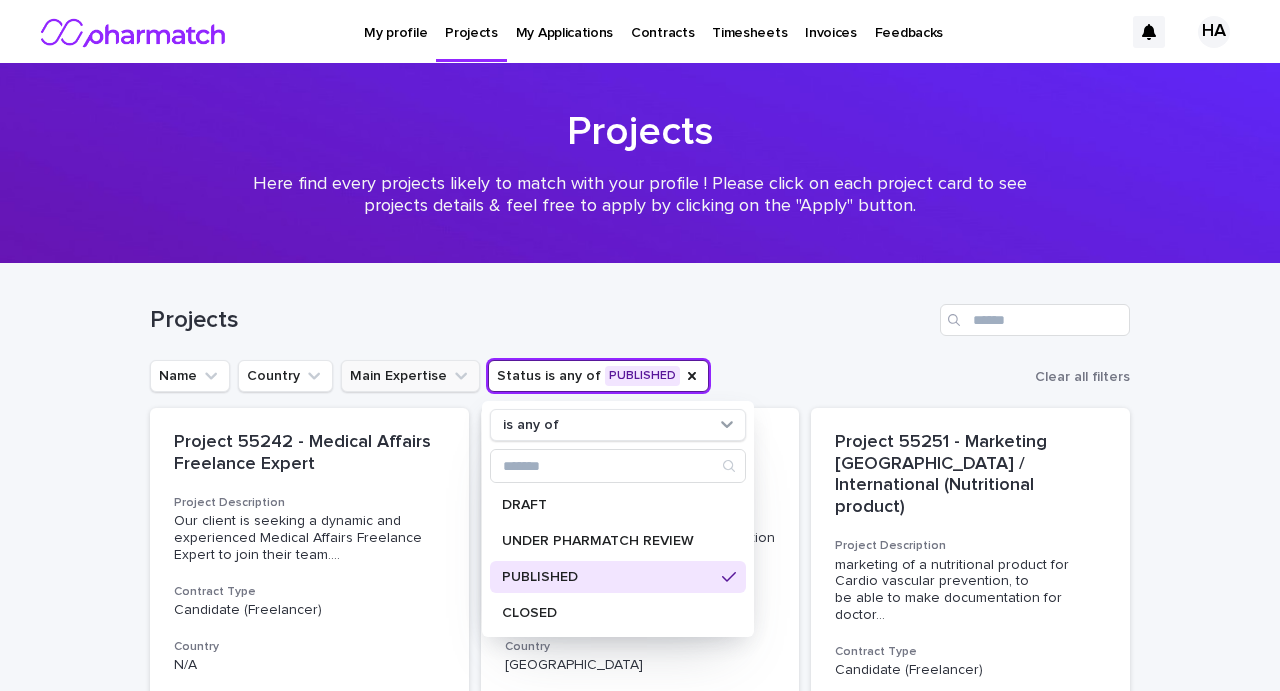 click on "Projects" at bounding box center (541, 320) 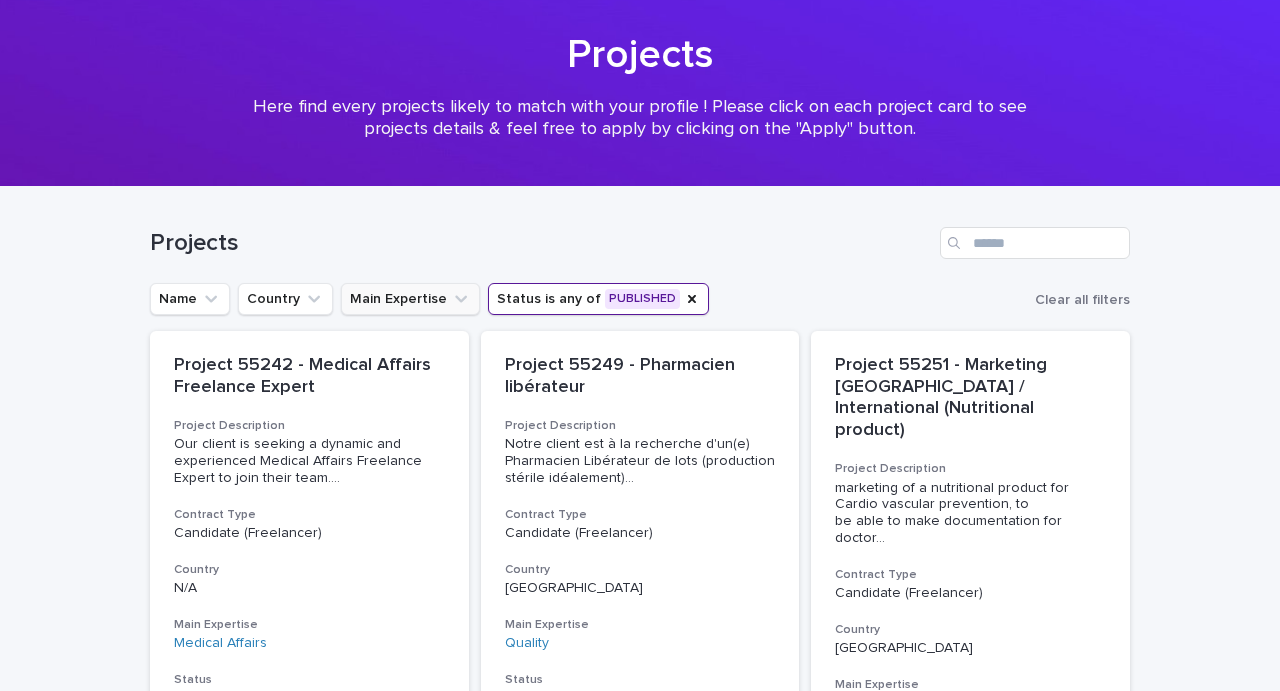 scroll, scrollTop: 85, scrollLeft: 0, axis: vertical 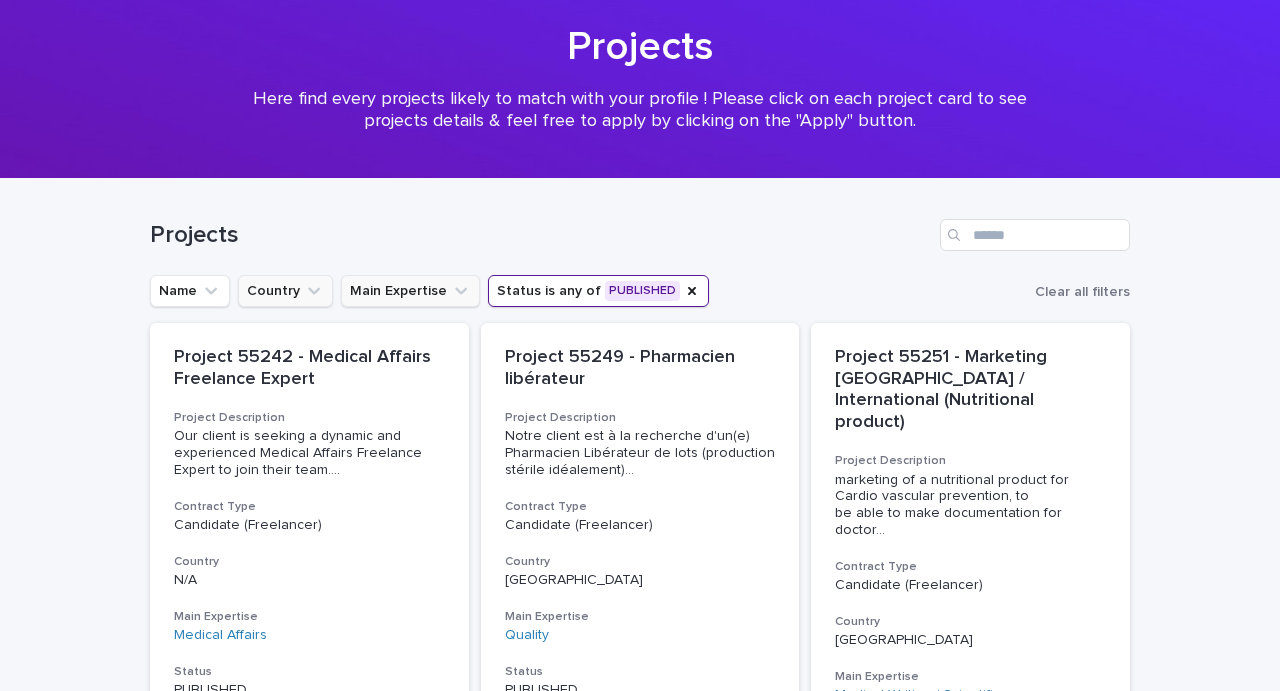 click 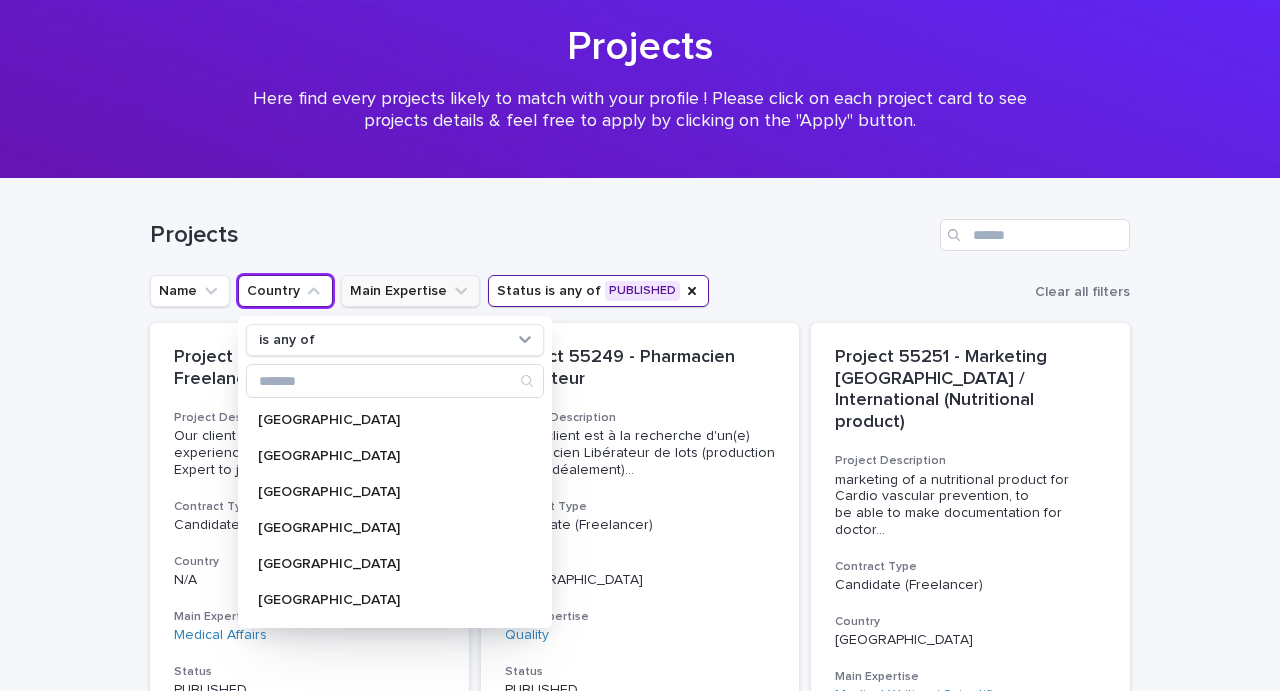 click on "Projects" at bounding box center (541, 235) 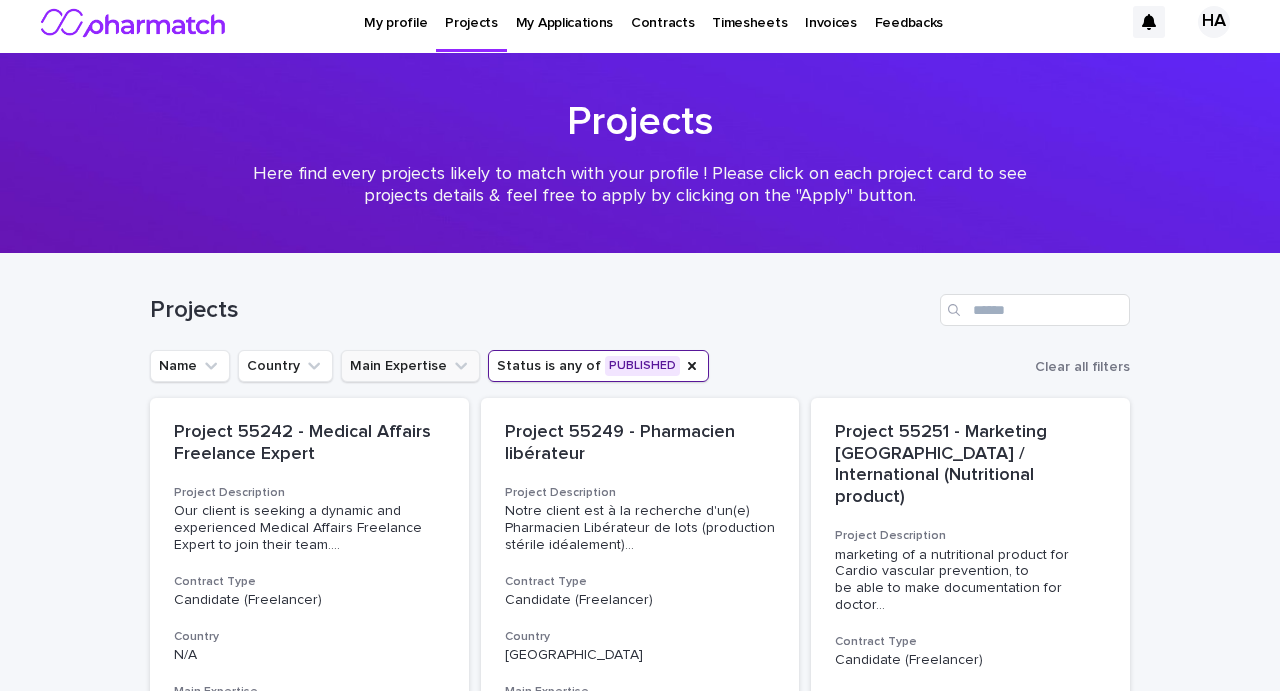 scroll, scrollTop: 0, scrollLeft: 0, axis: both 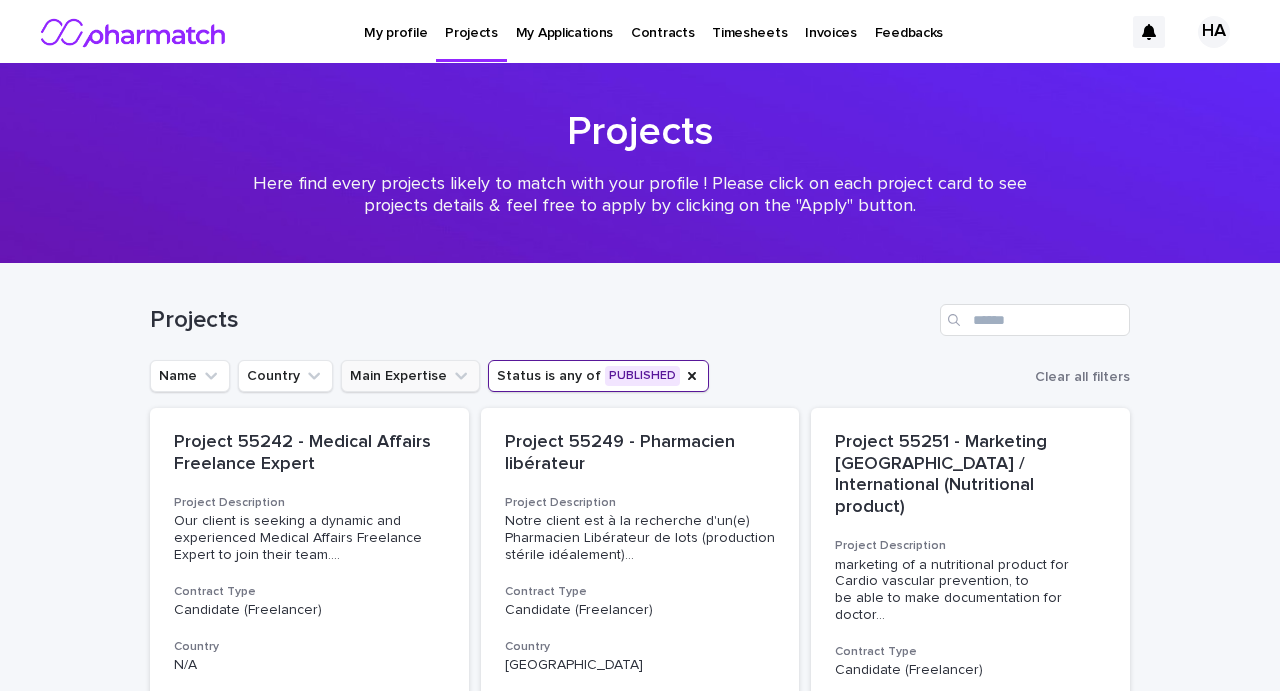 click on "Invoices" at bounding box center [831, 21] 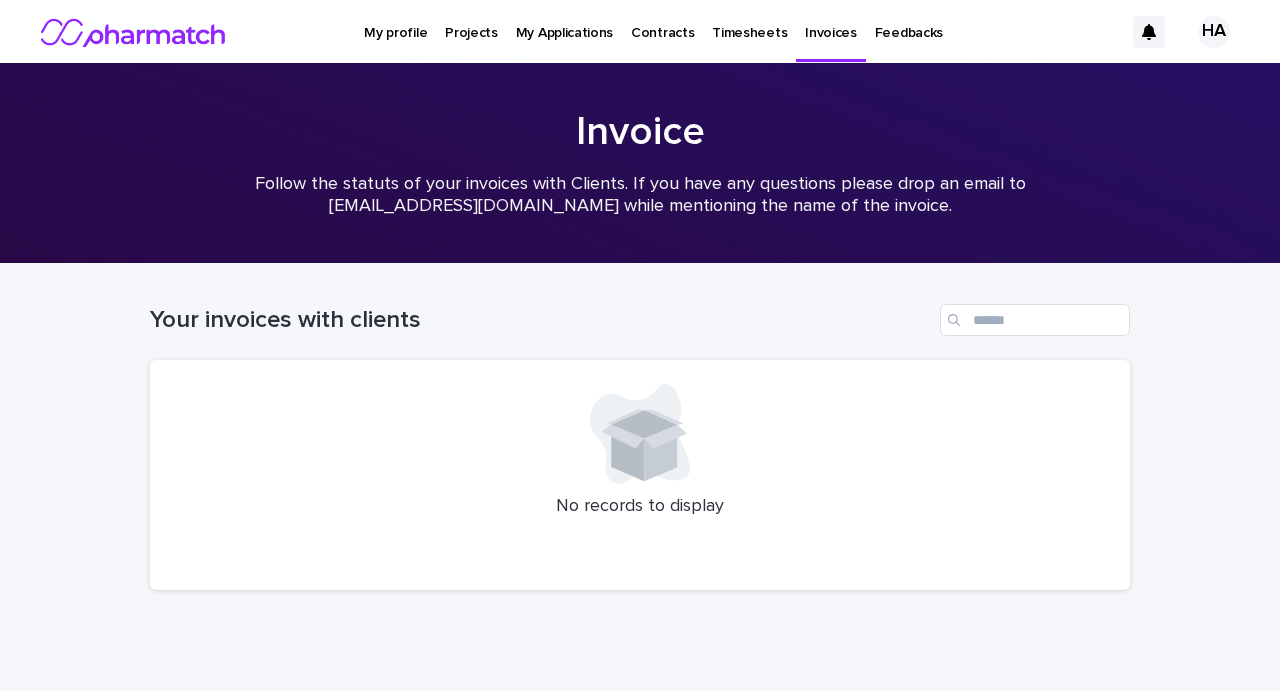 click on "Timesheets" at bounding box center (749, 21) 